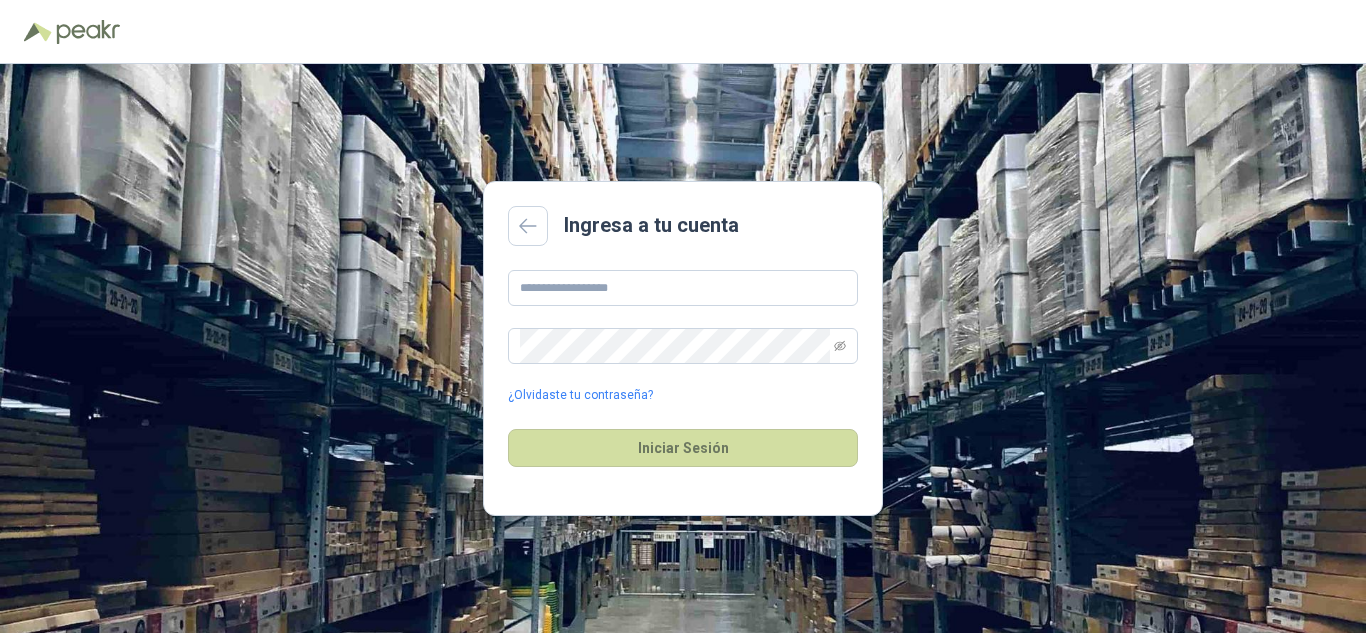 scroll, scrollTop: 0, scrollLeft: 0, axis: both 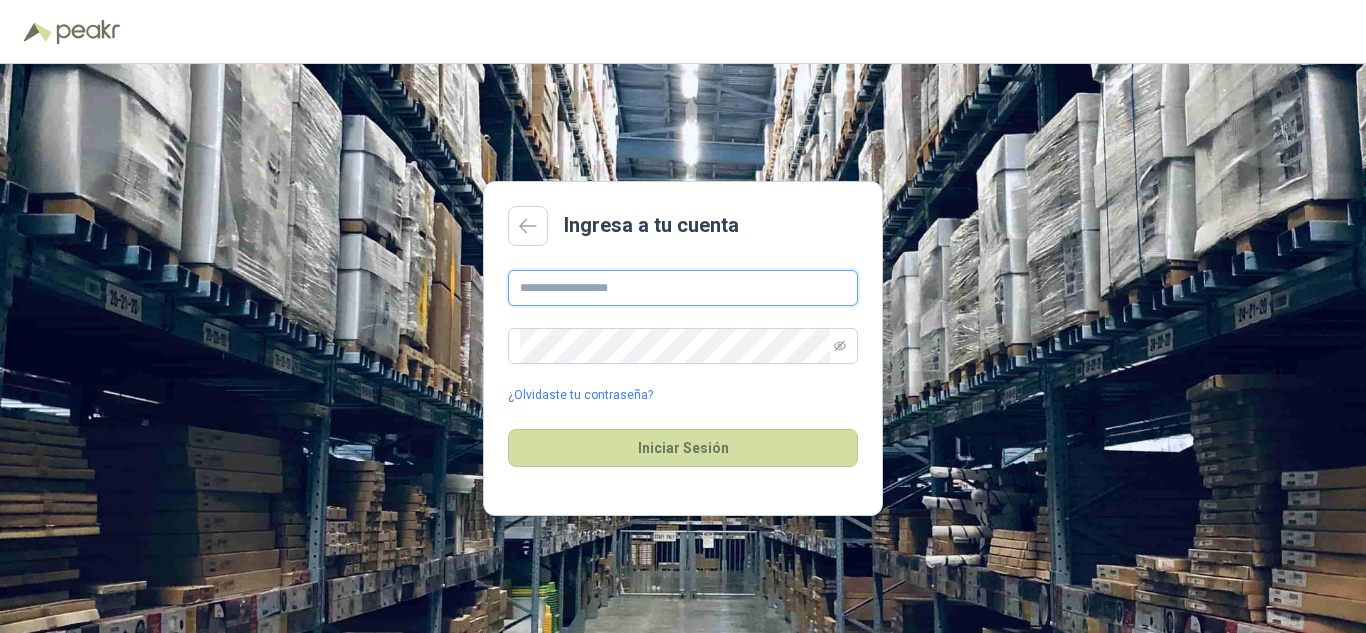 click at bounding box center [683, 288] 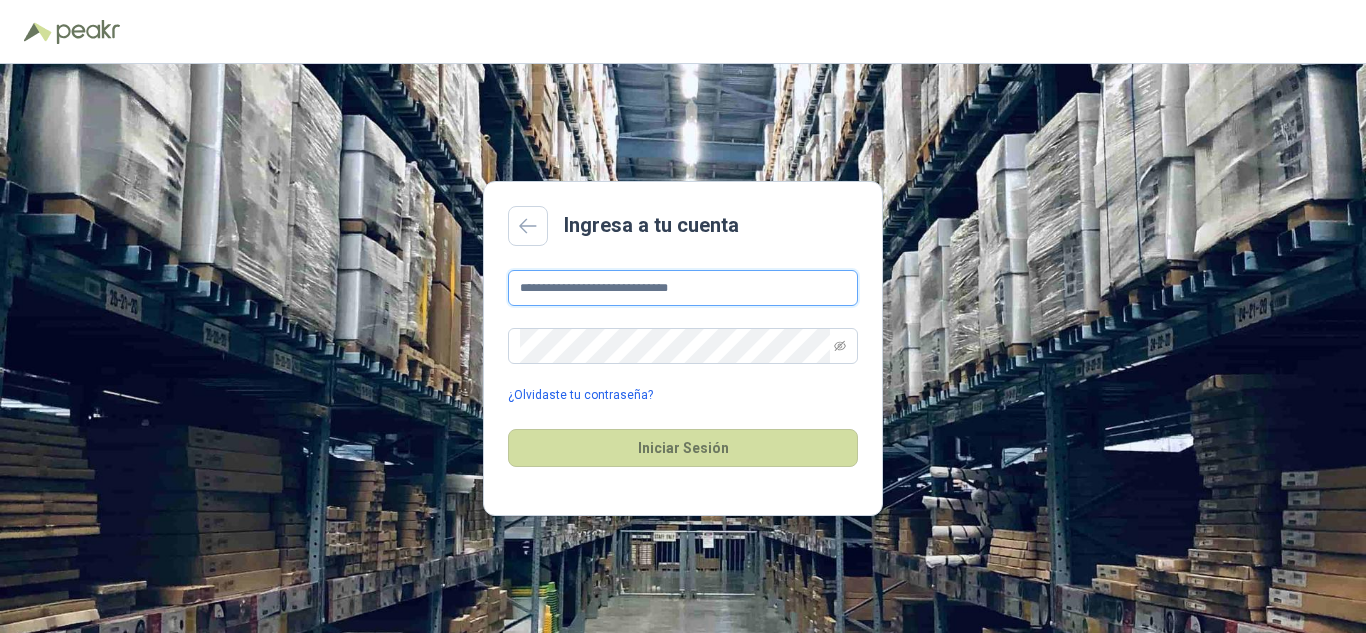 type on "**********" 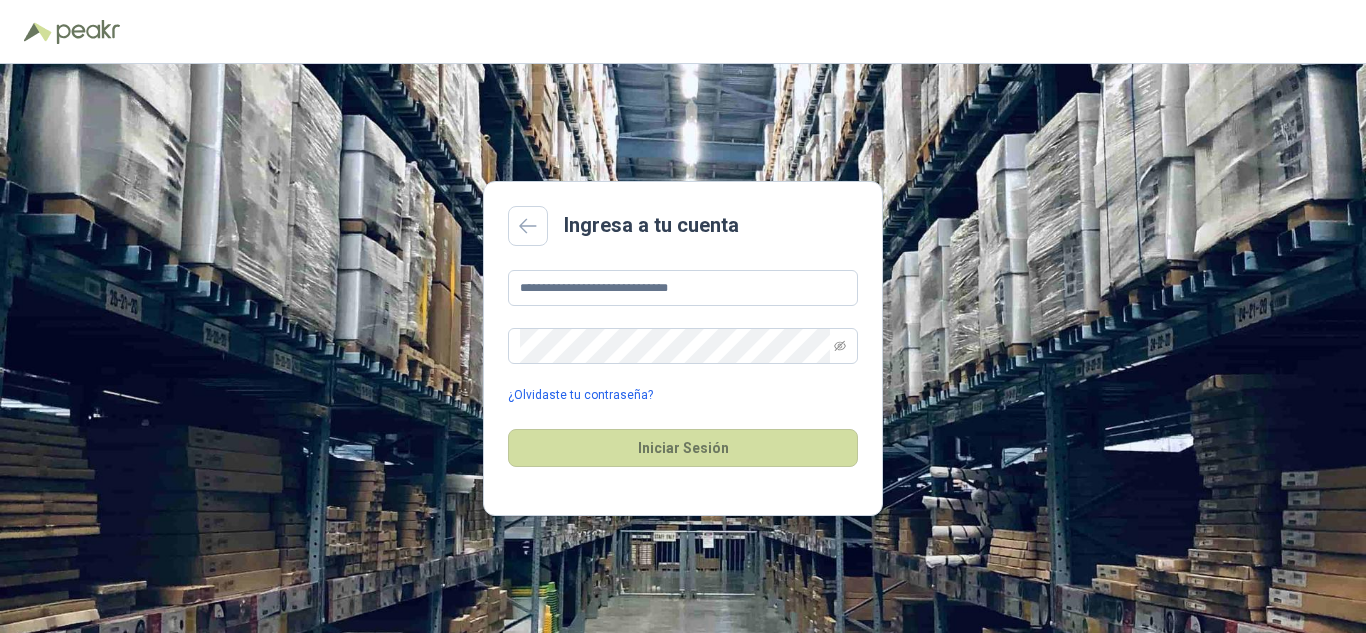 click on "¿Olvidaste tu contraseña?" at bounding box center (580, 395) 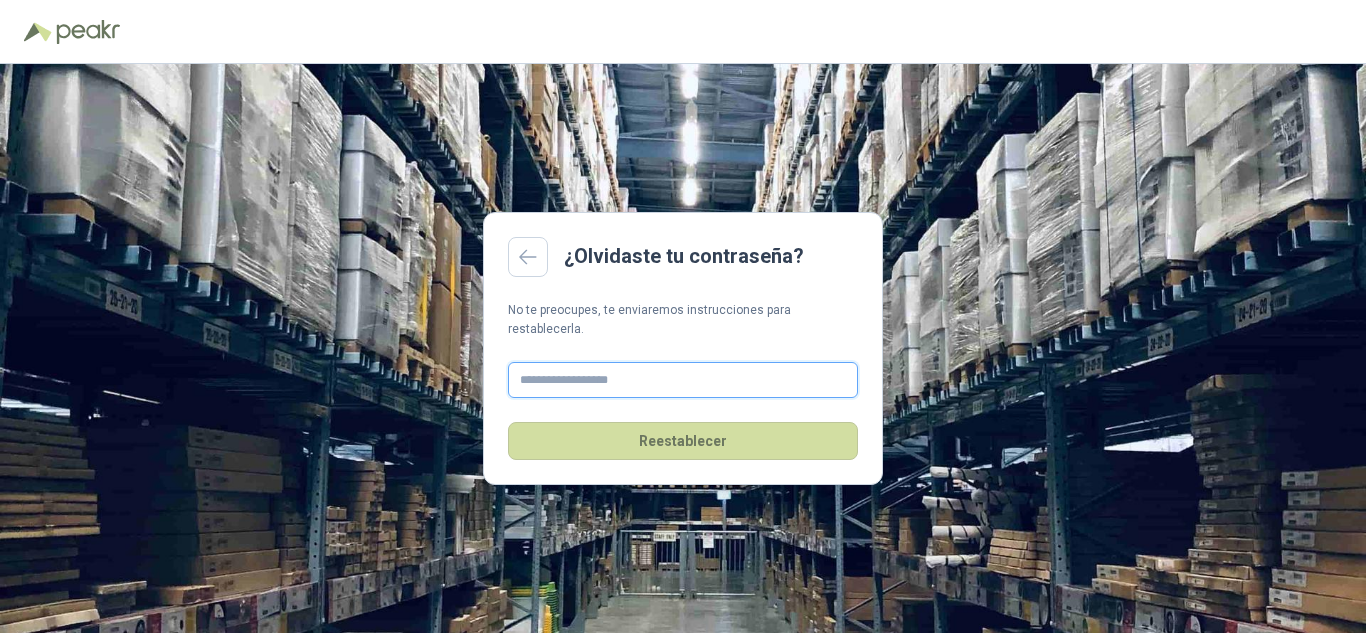 click at bounding box center (683, 380) 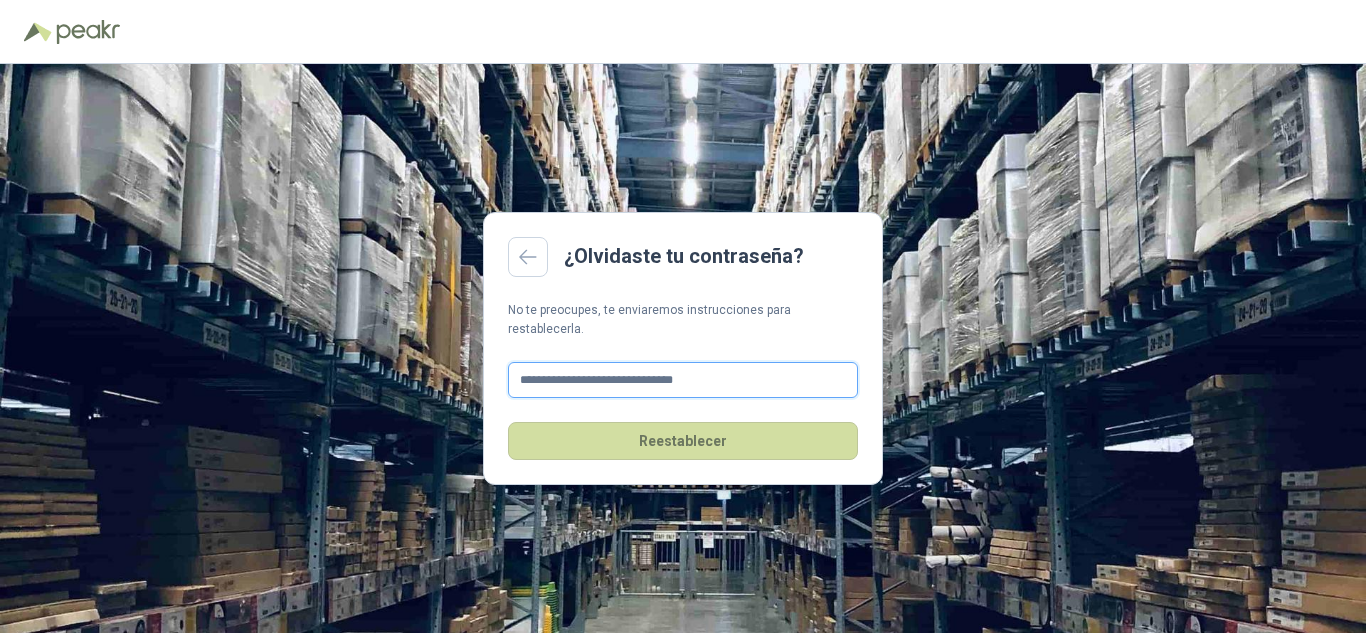 click on "**********" at bounding box center (683, 380) 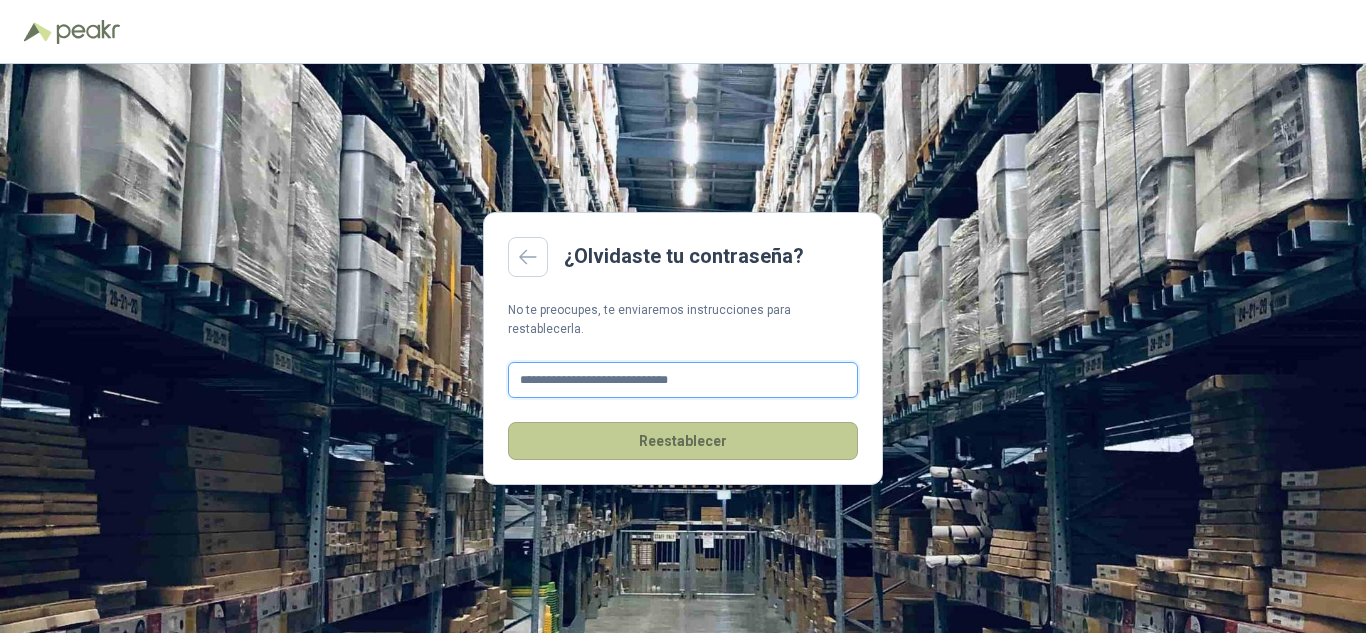 type on "**********" 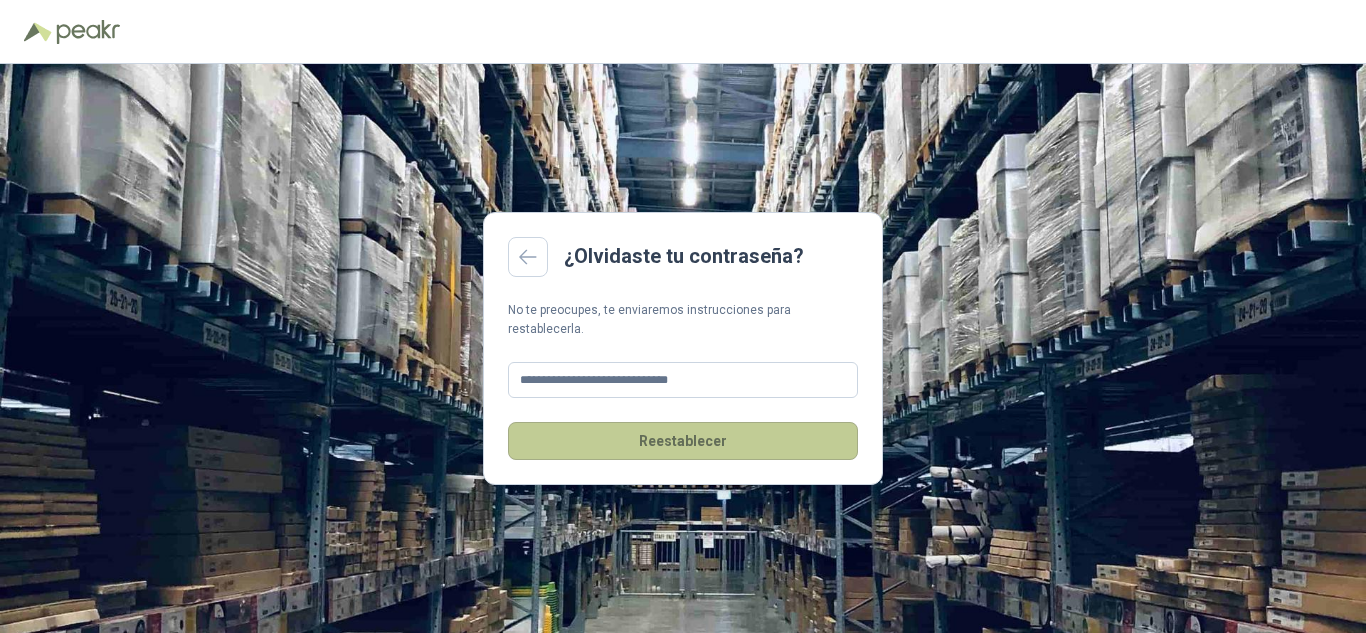 click on "Reestablecer" at bounding box center (683, 441) 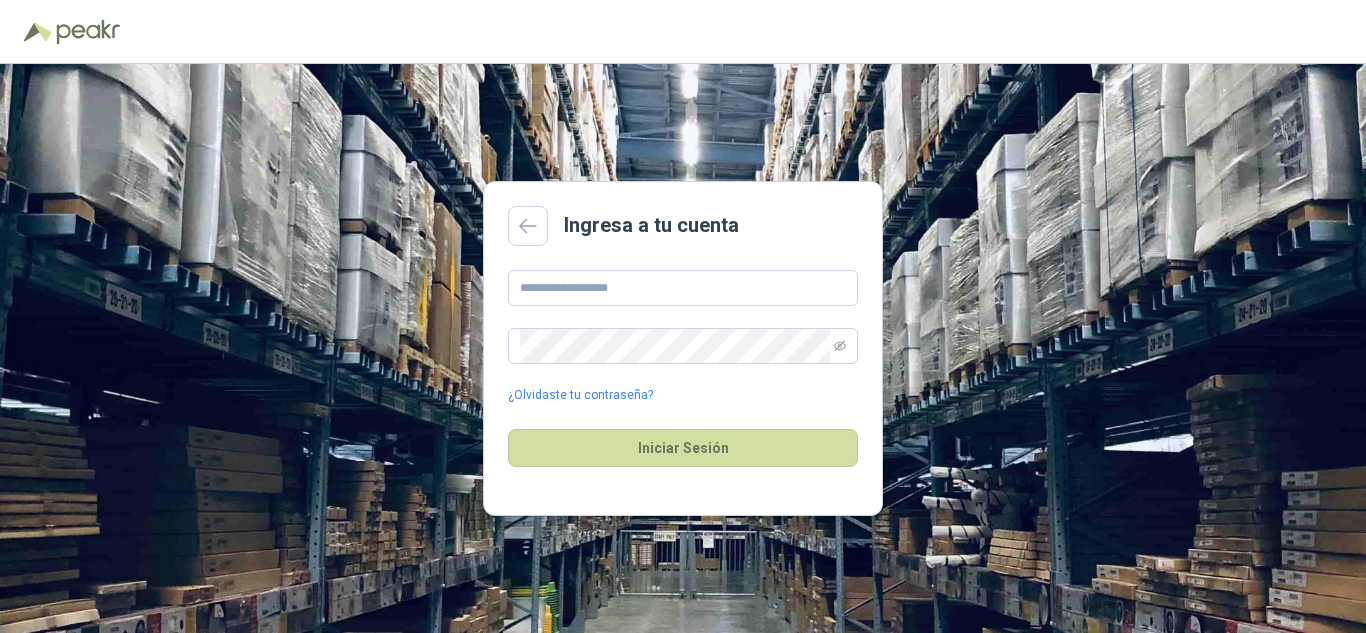 scroll, scrollTop: 0, scrollLeft: 0, axis: both 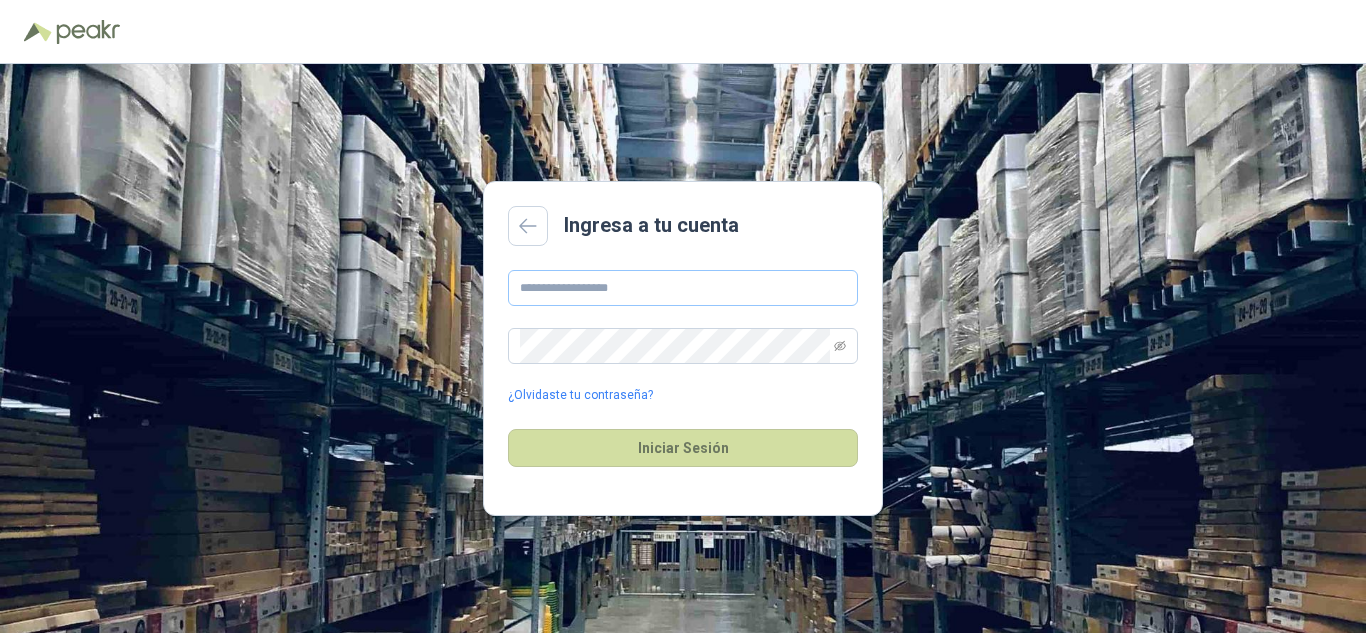 click at bounding box center [683, 288] 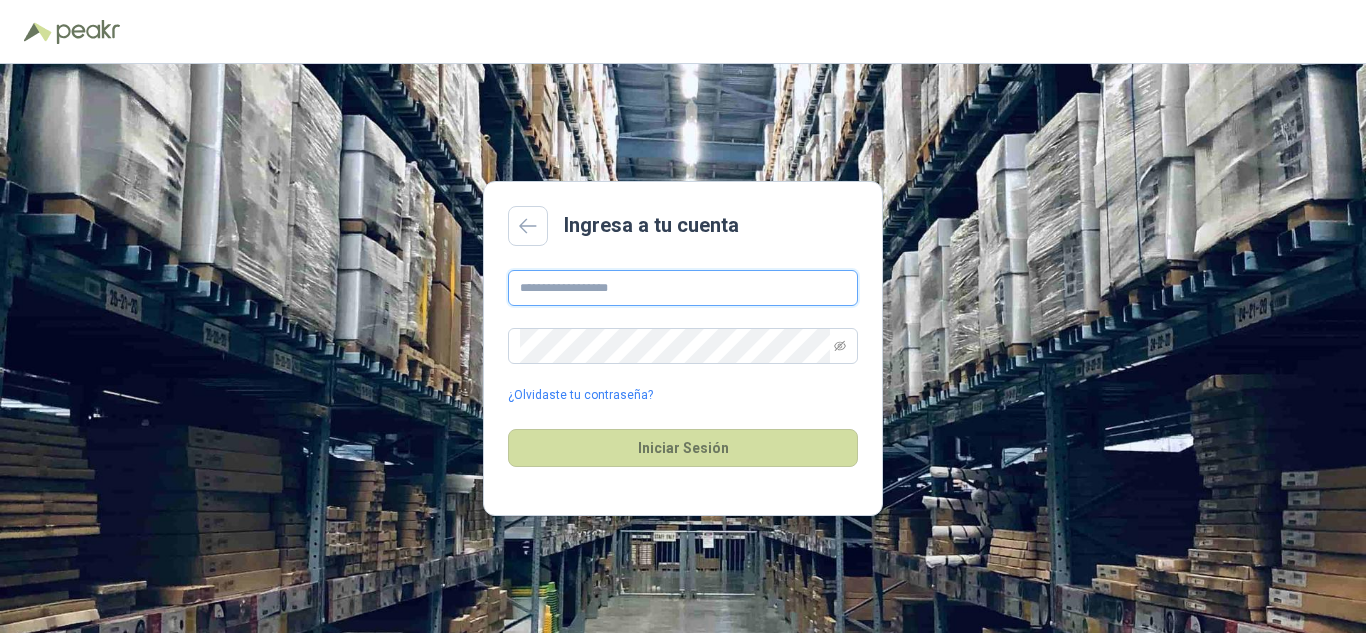 click at bounding box center (683, 288) 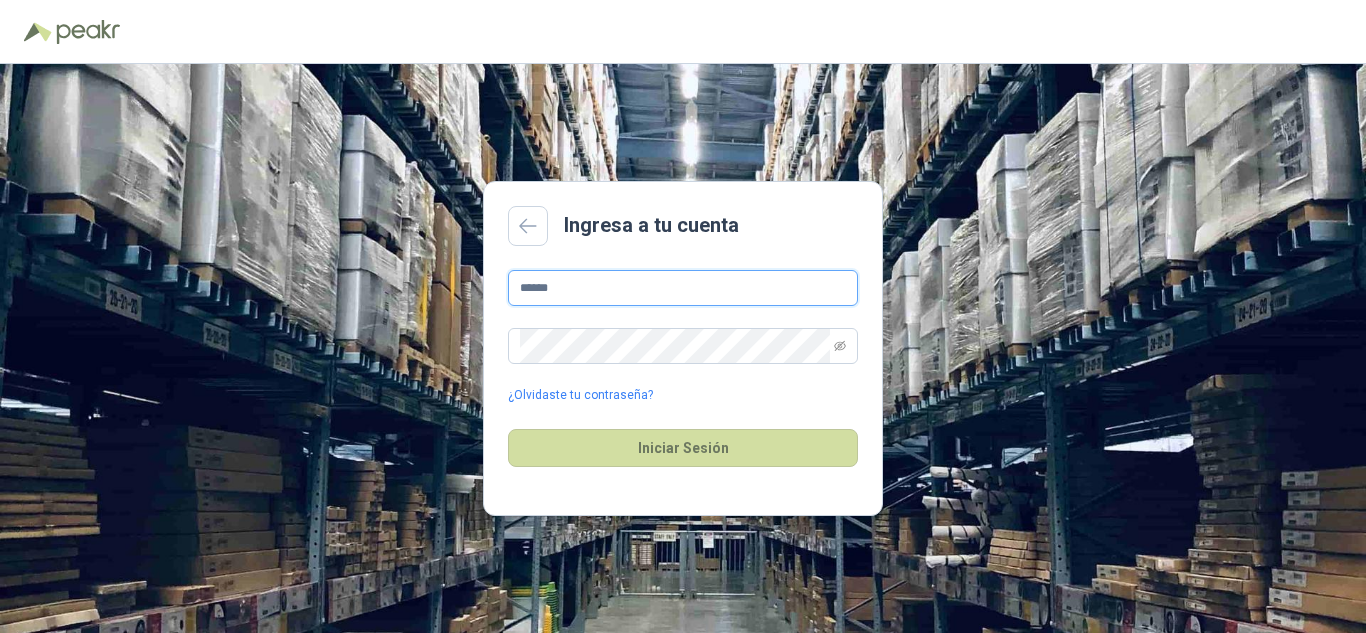type on "**********" 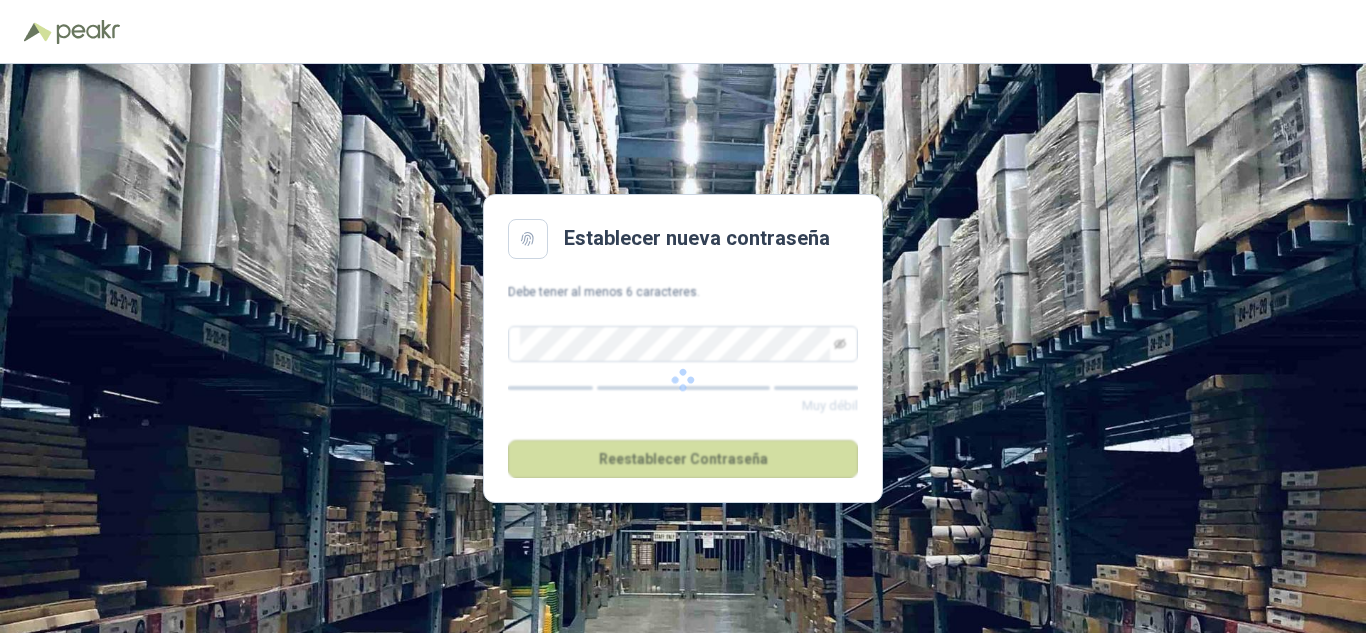 scroll, scrollTop: 0, scrollLeft: 0, axis: both 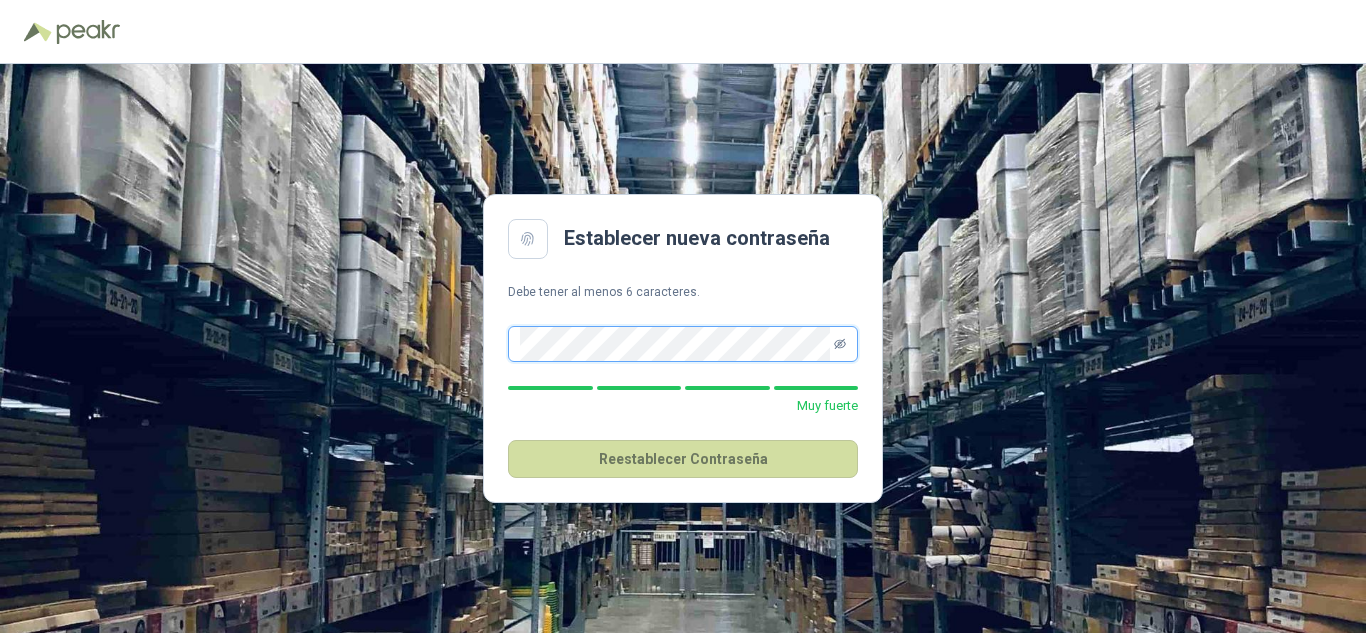click at bounding box center [840, 344] 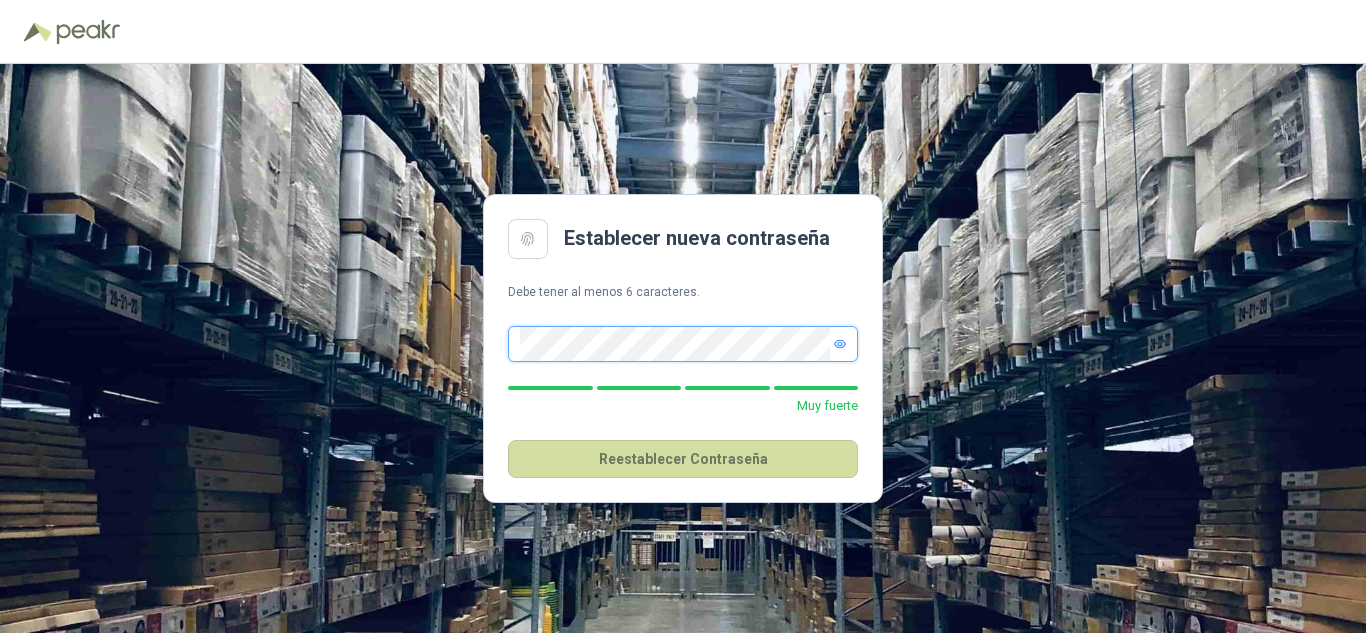 click on "Establecer nueva contraseña Debe tener al menos 6 caracteres. Muy fuerte Reestablecer Contraseña" at bounding box center (683, 348) 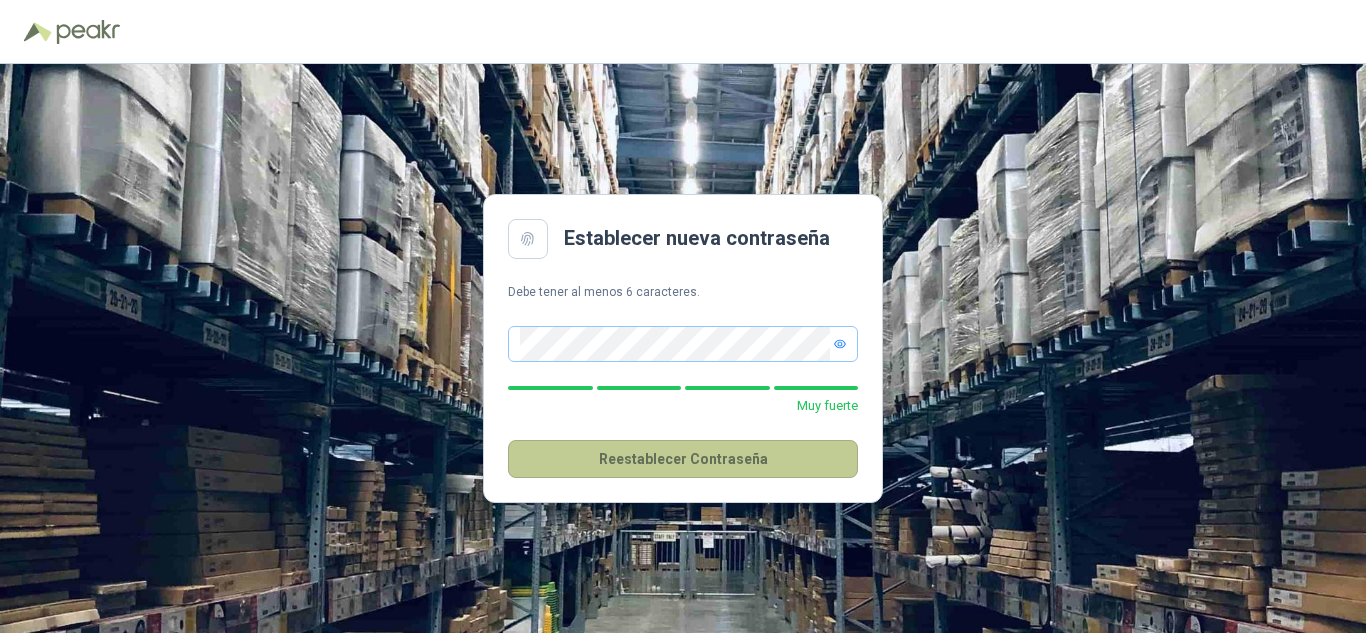 click on "Reestablecer Contraseña" at bounding box center [683, 459] 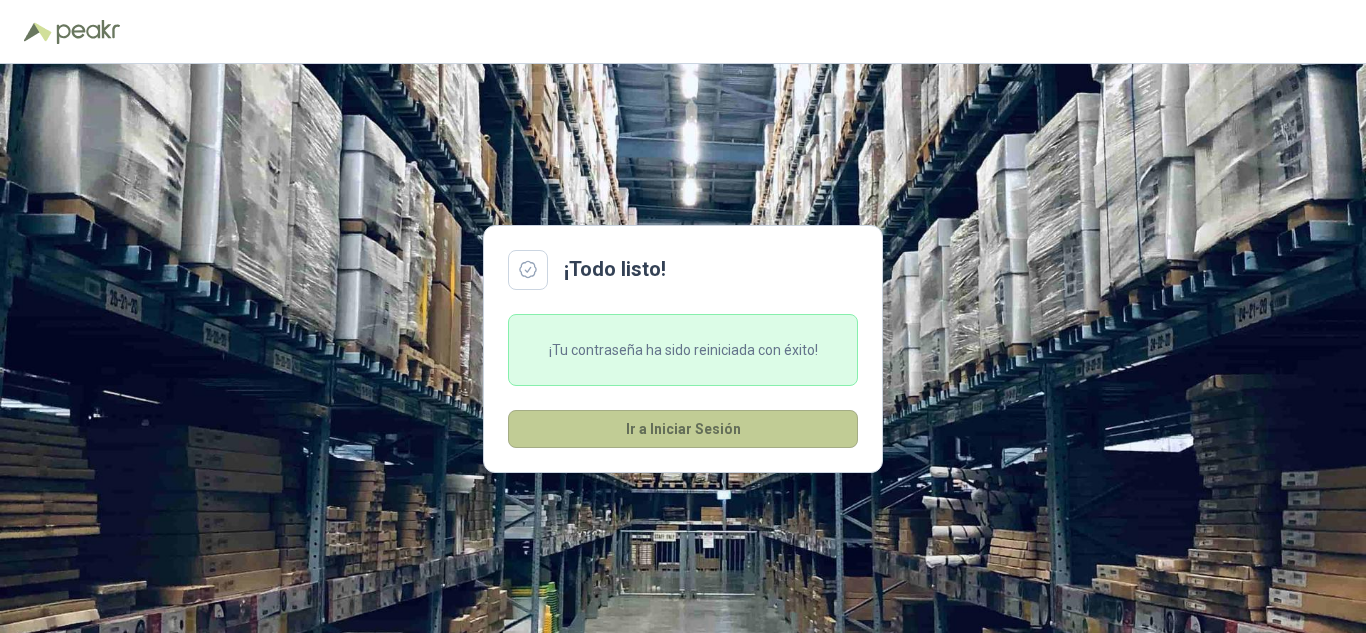 click on "Ir a Iniciar Sesión" at bounding box center [683, 429] 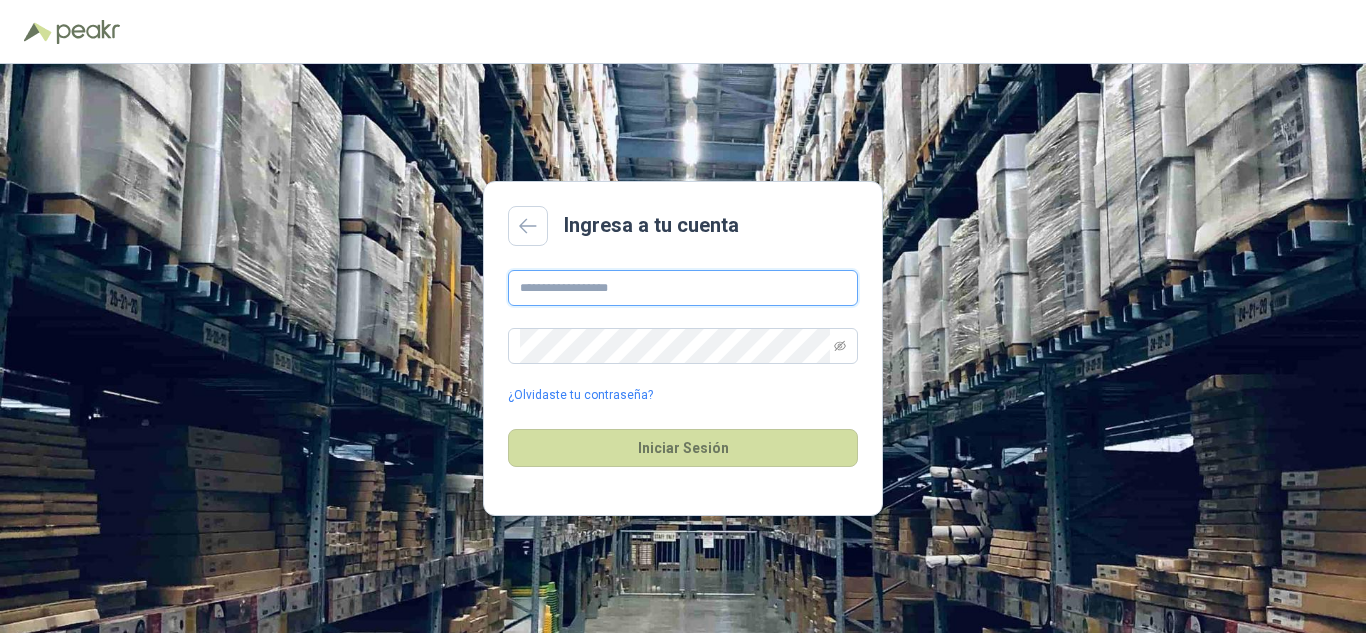 click at bounding box center (683, 288) 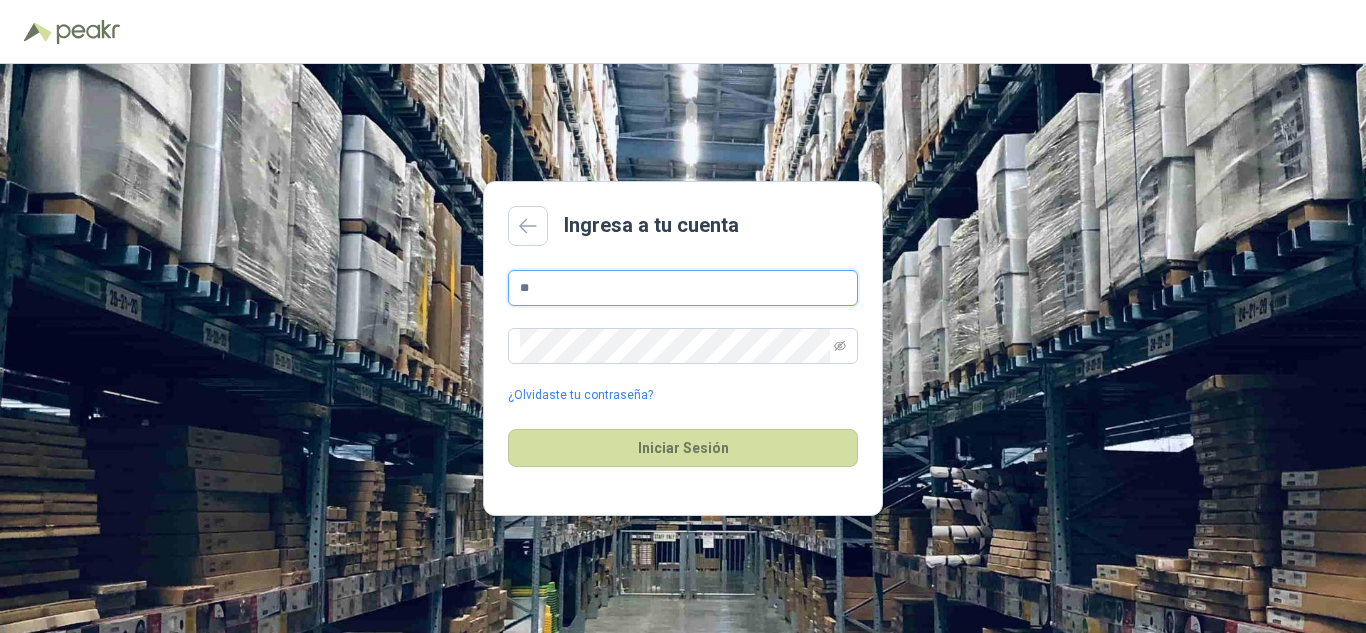 type on "**********" 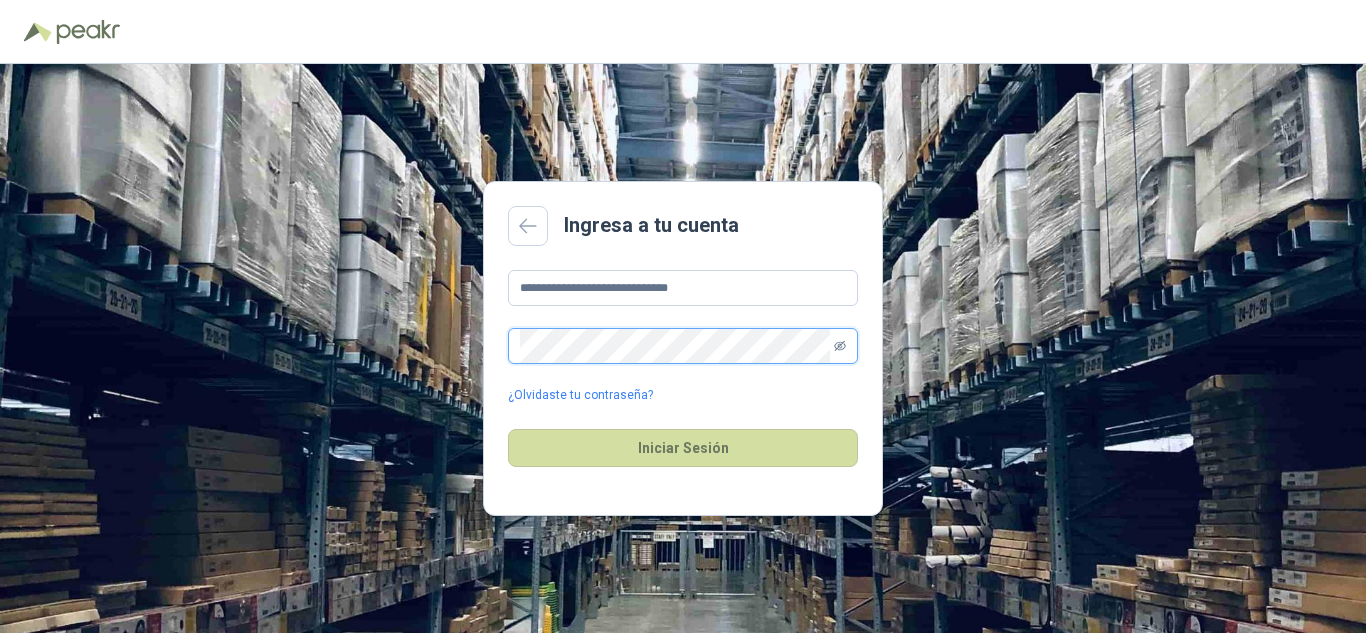 click at bounding box center (840, 346) 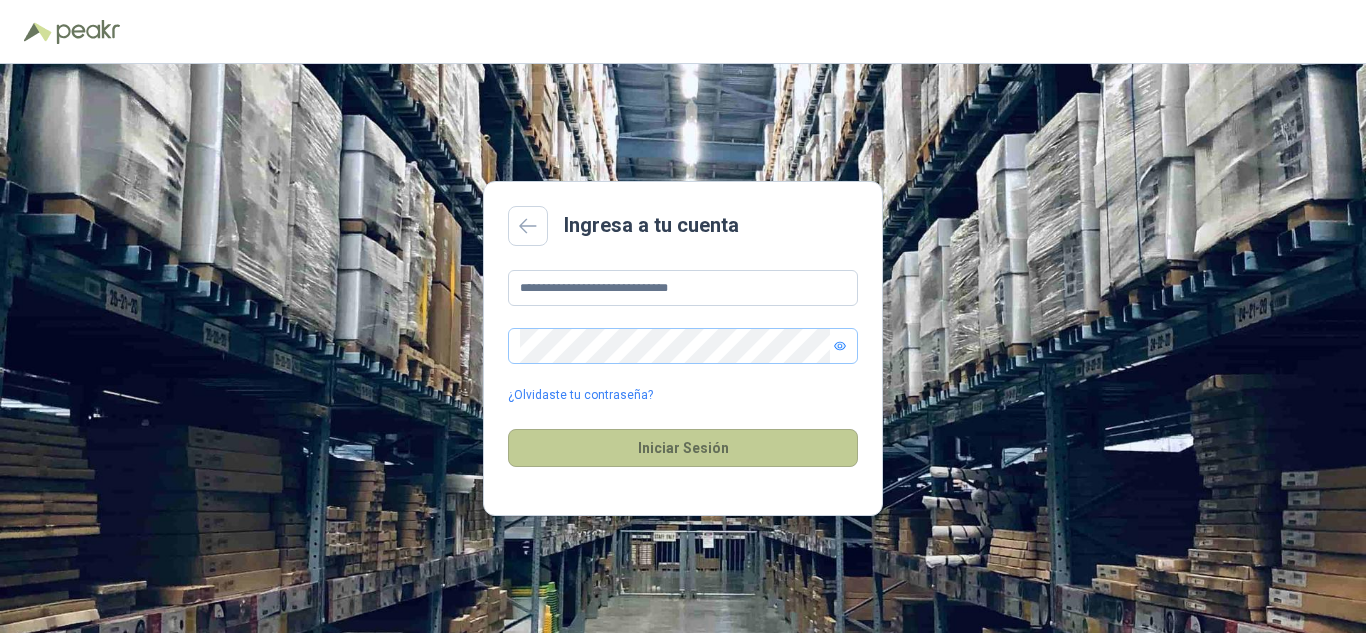 click on "Iniciar Sesión" at bounding box center [683, 448] 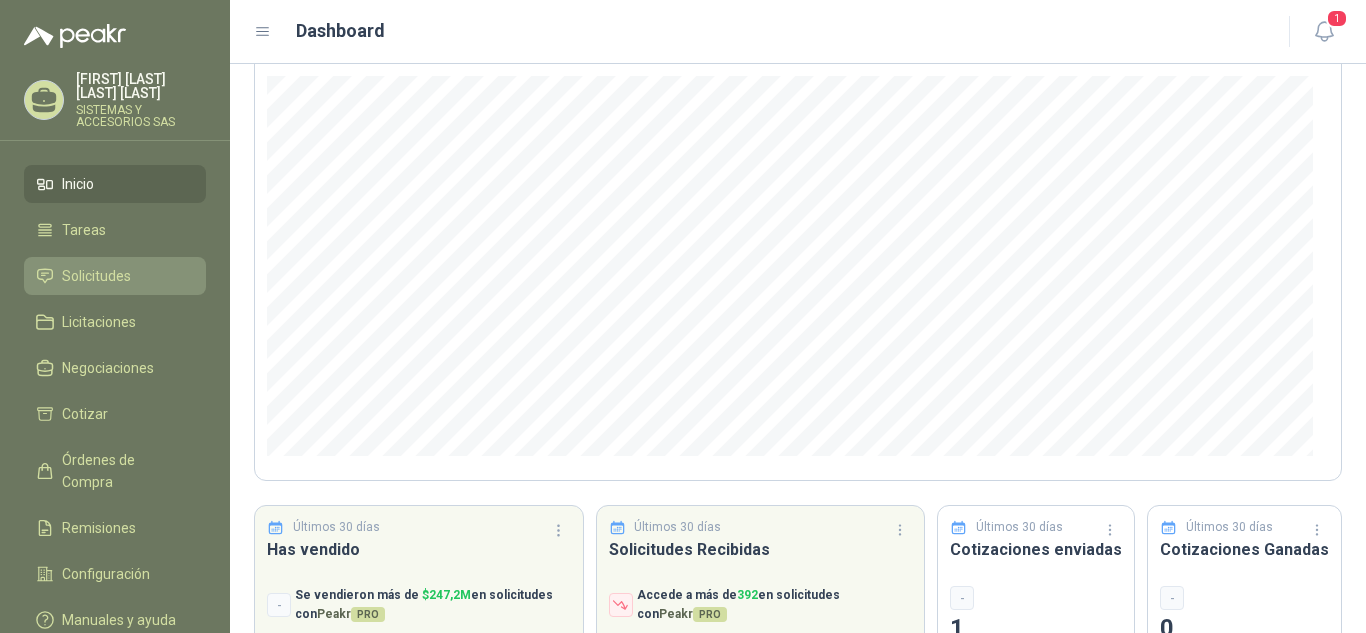scroll, scrollTop: 68, scrollLeft: 0, axis: vertical 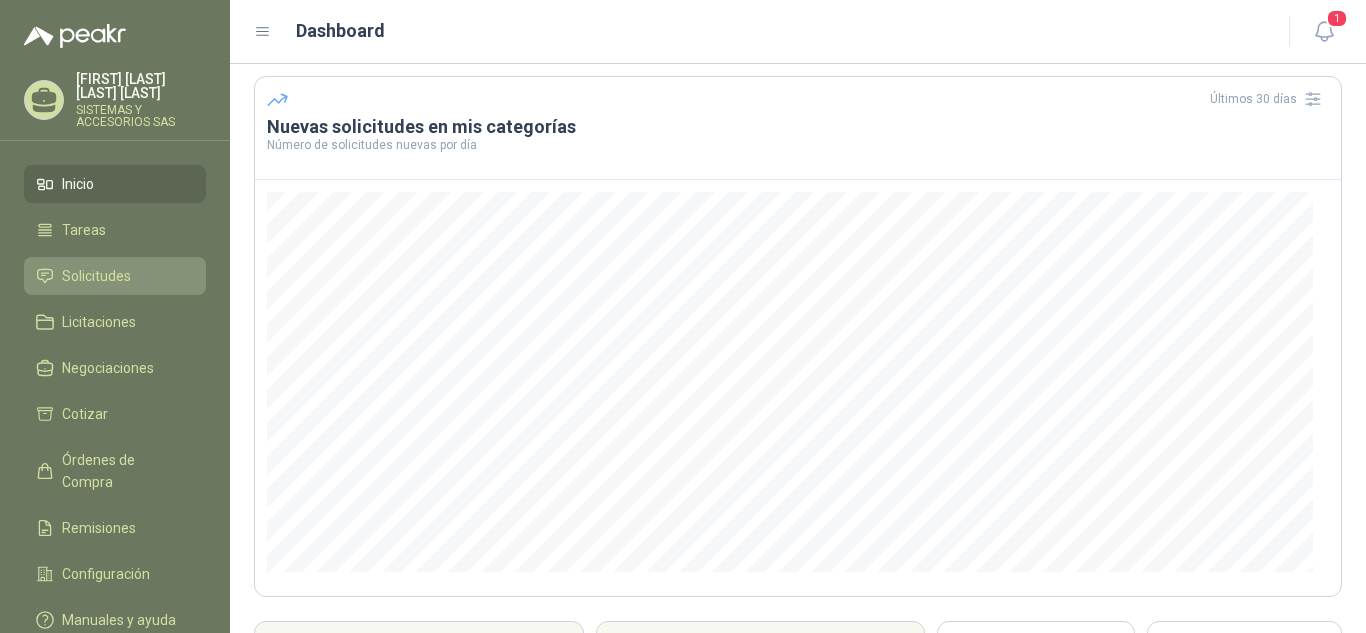 click on "Solicitudes" at bounding box center (115, 276) 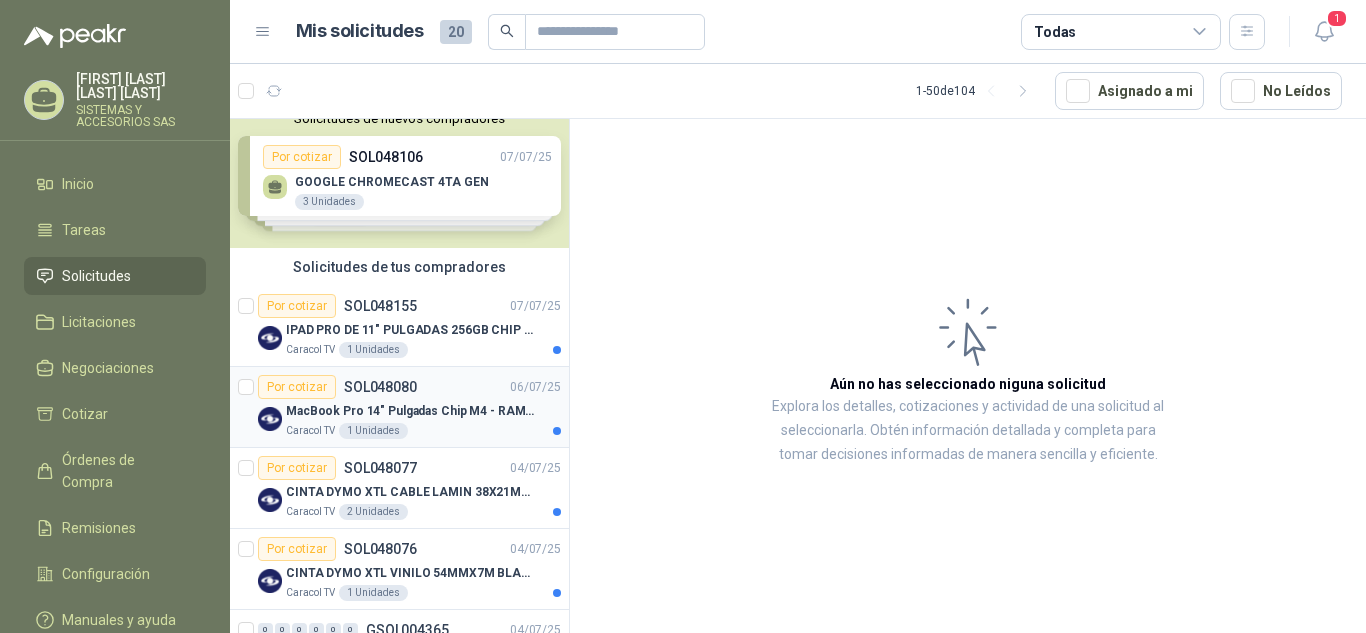 scroll, scrollTop: 0, scrollLeft: 0, axis: both 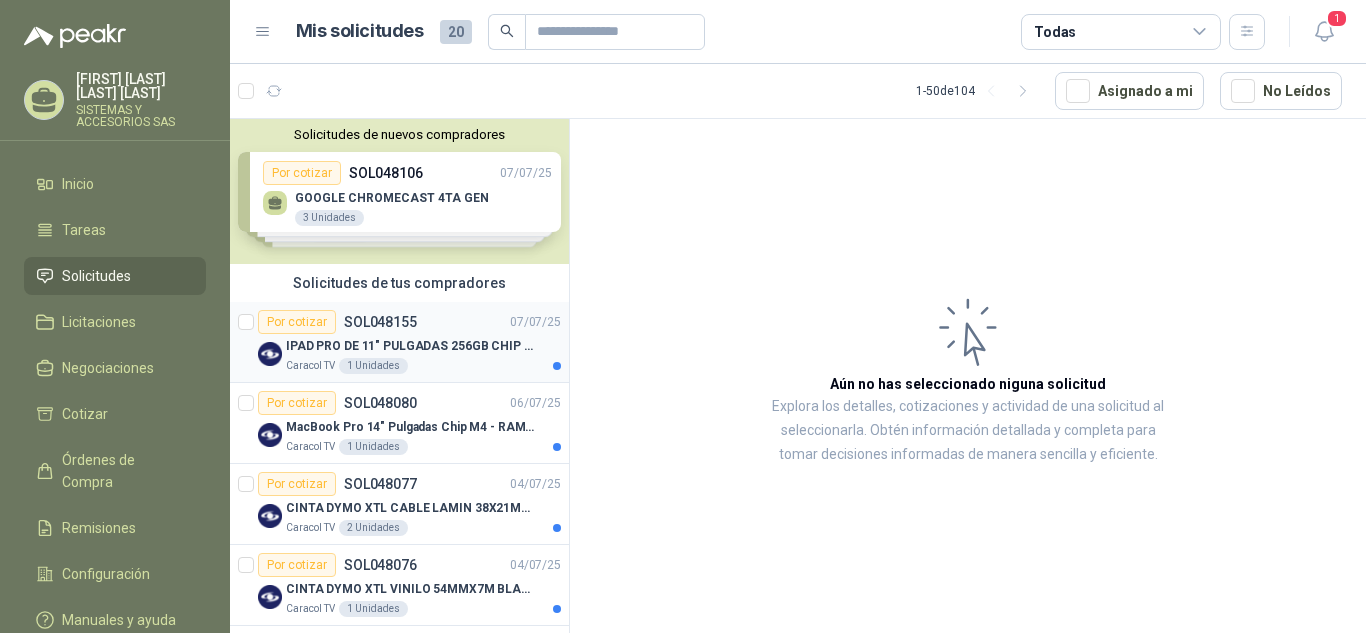 click on "Caracol TV 1   Unidades" at bounding box center (423, 366) 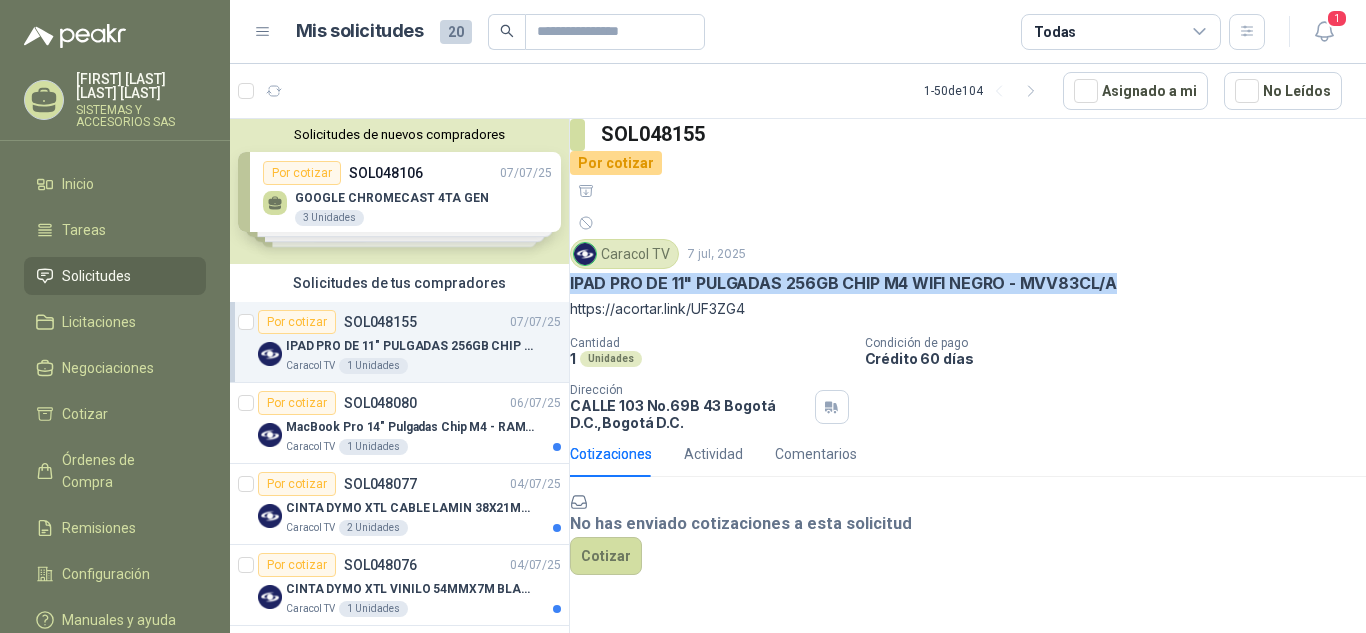 drag, startPoint x: 587, startPoint y: 221, endPoint x: 1185, endPoint y: 221, distance: 598 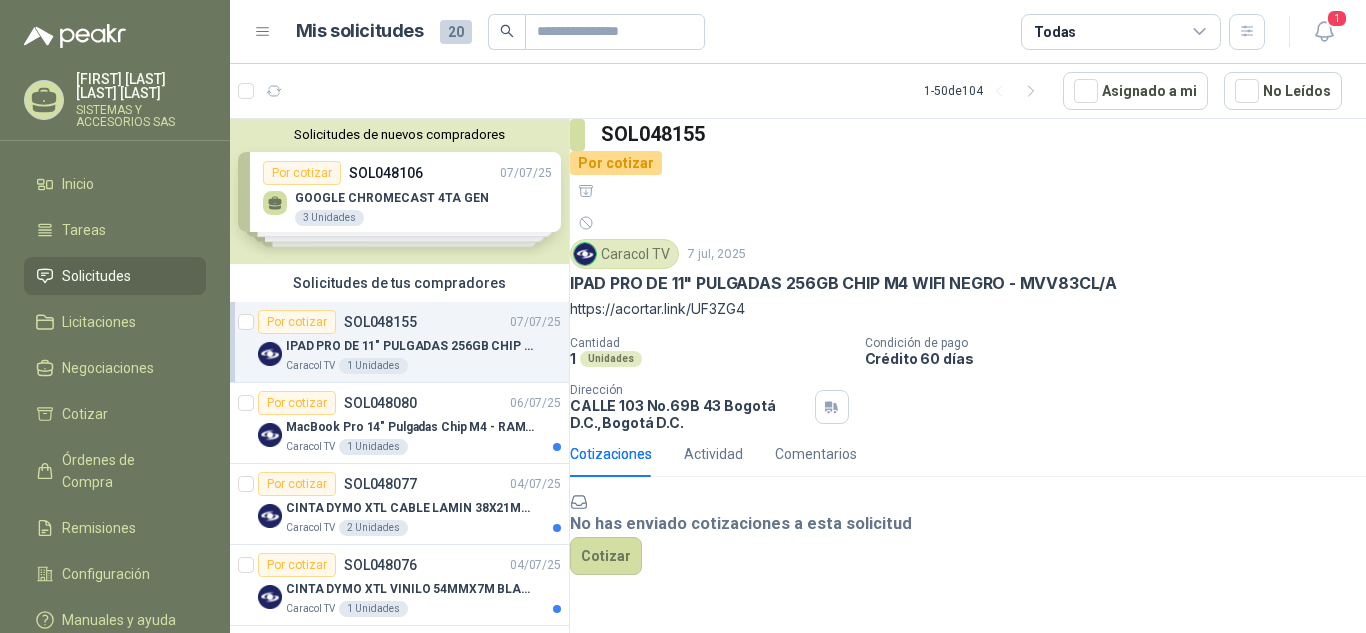 click on "Condición de pago" at bounding box center (709, 343) 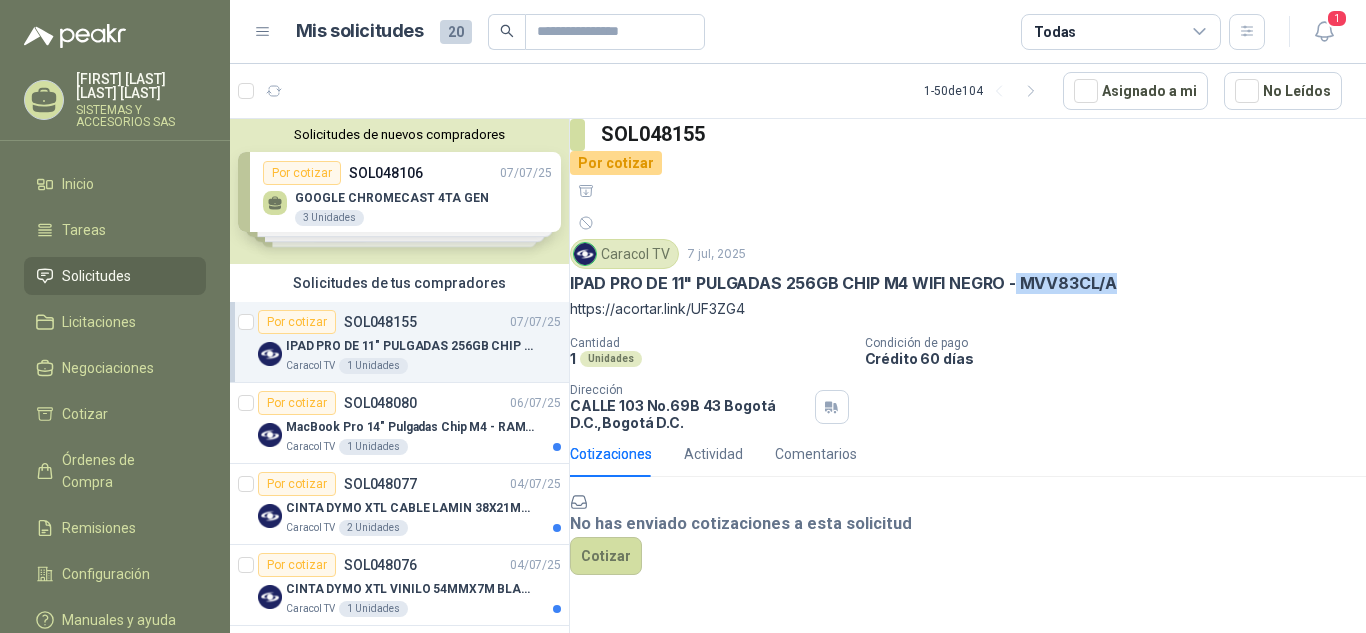 drag, startPoint x: 1040, startPoint y: 222, endPoint x: 1161, endPoint y: 227, distance: 121.103264 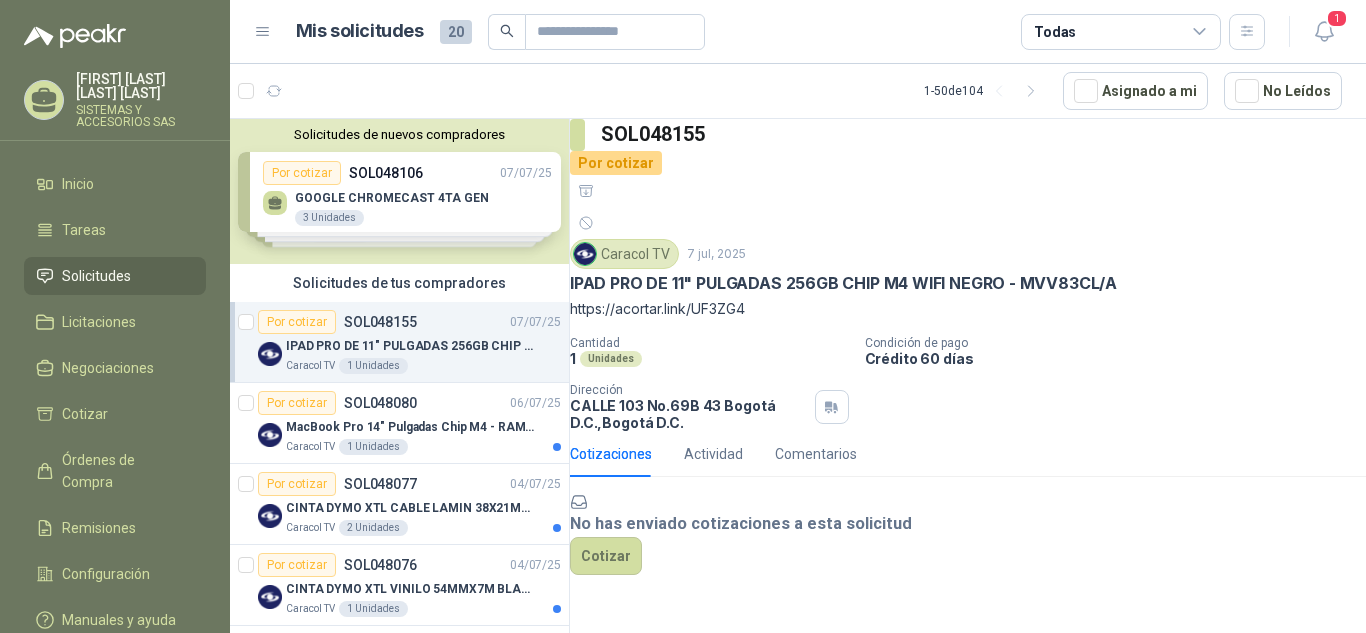 click on "Caracol TV [DAY], [YEAR]   IPAD PRO DE 11" PULGADAS 256GB CHIP M4 WIFI NEGRO - MVV83CL/A https://acortar.link/UF3ZG4 Cantidad 1   Unidades Condición de pago Crédito 60 días Dirección CALLE 103 No.69B 43   [CITY], [STATE] ,  [CITY]" at bounding box center [968, 335] 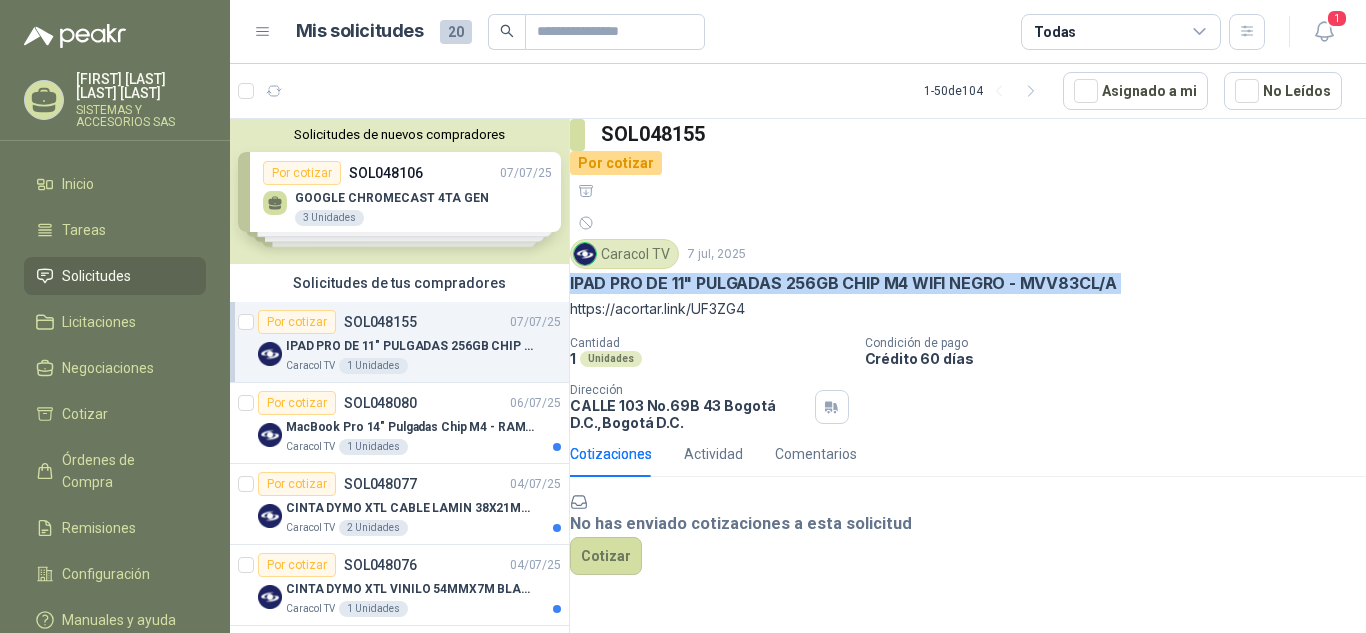 drag, startPoint x: 589, startPoint y: 227, endPoint x: 1139, endPoint y: 216, distance: 550.11 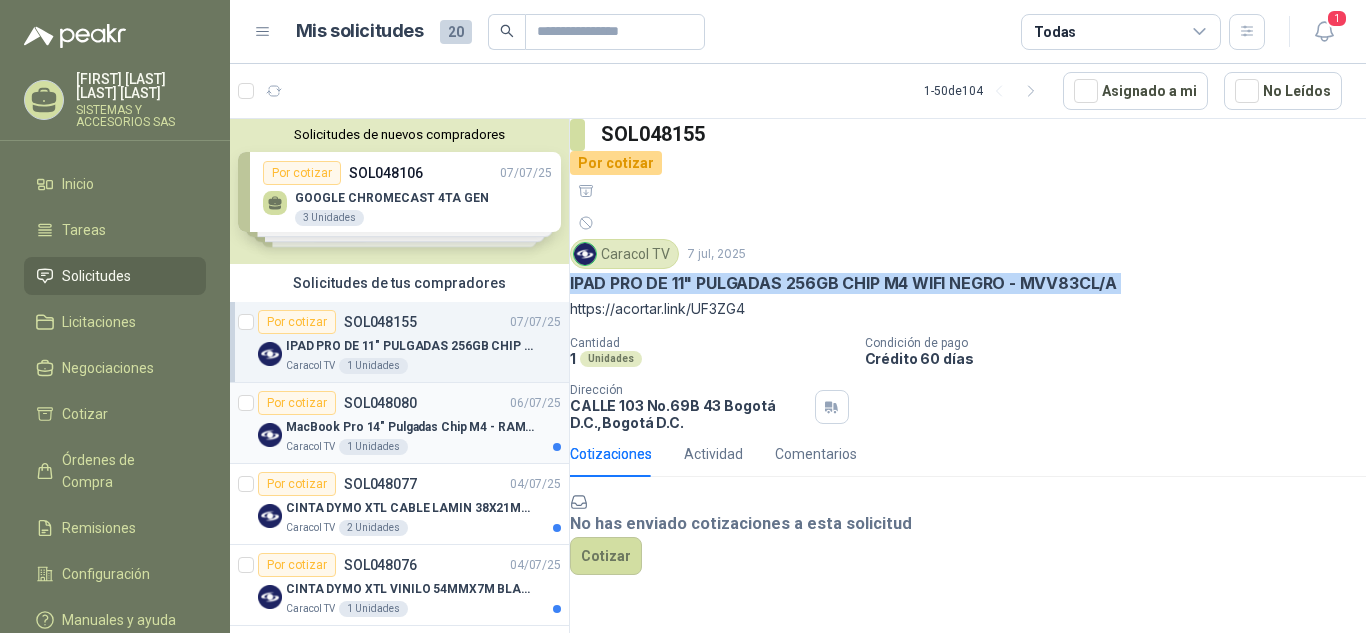 click on "MacBook Pro 14" Pulgadas Chip M4 - RAM 16GB - SSD 1TB" at bounding box center [410, 427] 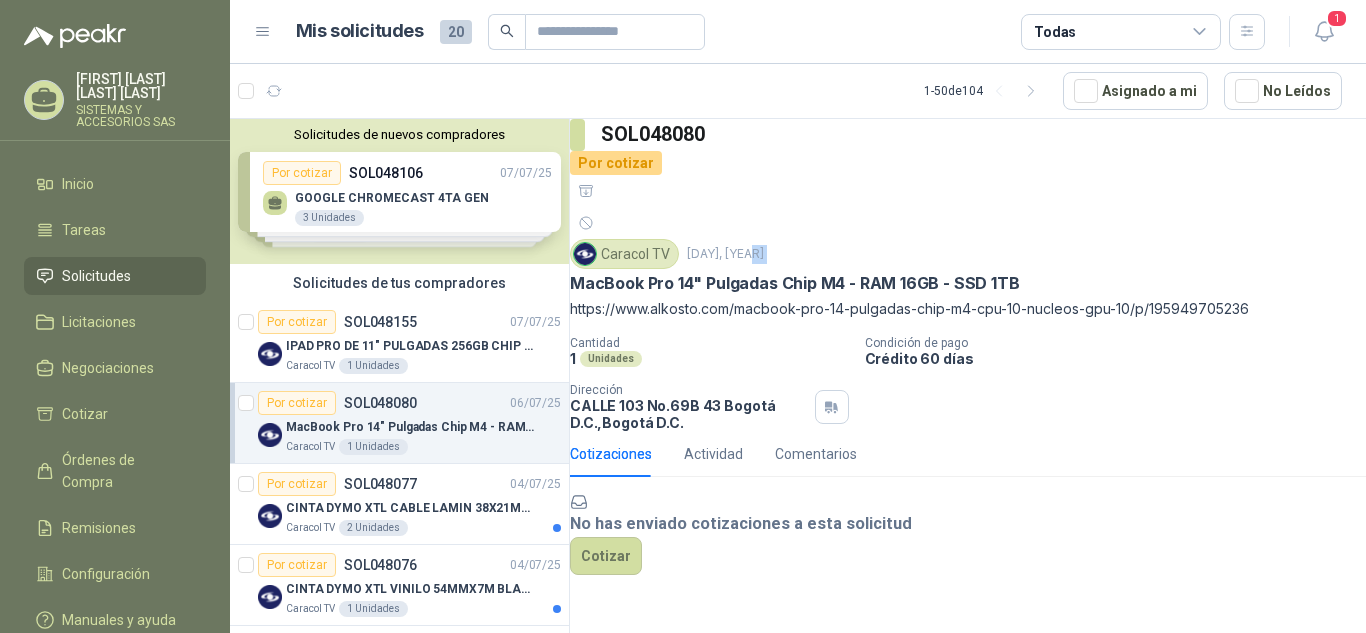 drag, startPoint x: 588, startPoint y: 233, endPoint x: 938, endPoint y: 211, distance: 350.69073 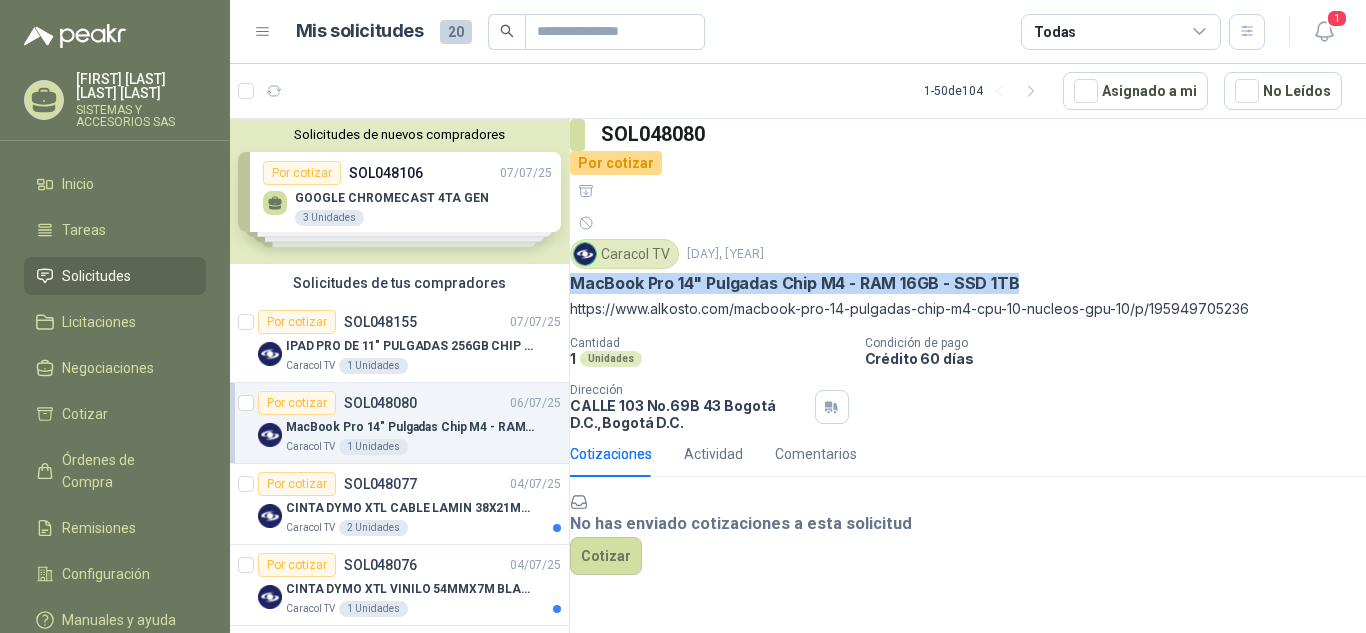 drag, startPoint x: 1076, startPoint y: 225, endPoint x: 591, endPoint y: 235, distance: 485.1031 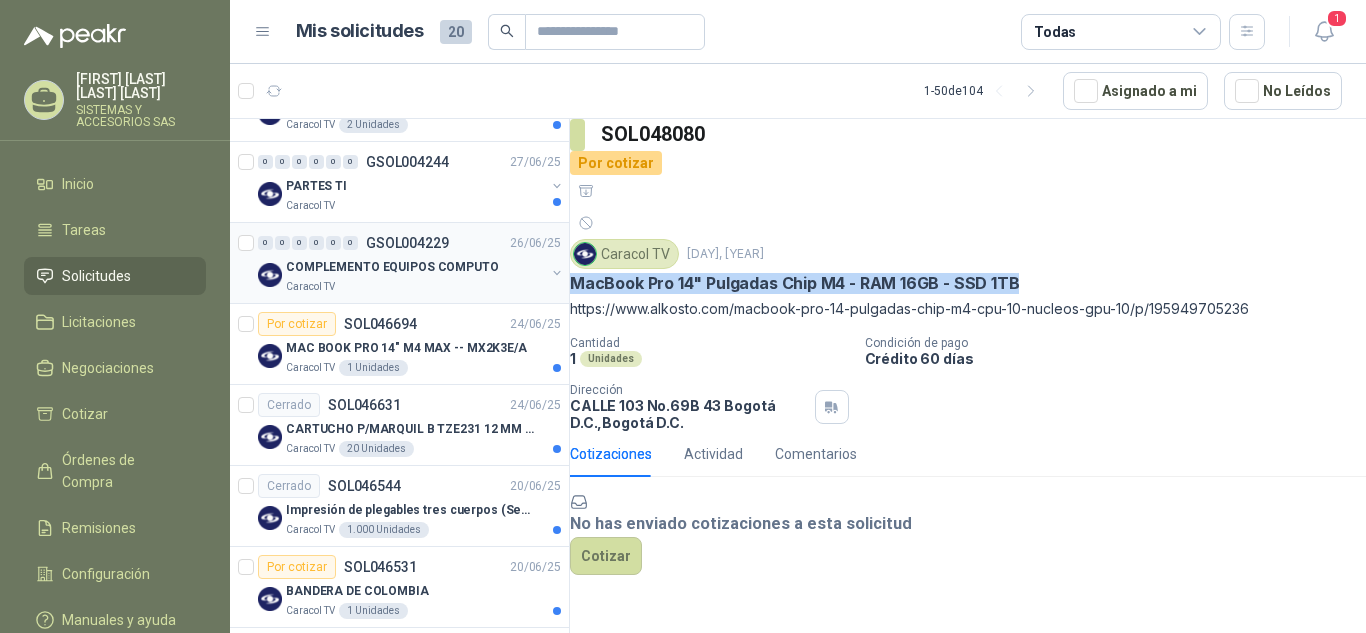 scroll, scrollTop: 1100, scrollLeft: 0, axis: vertical 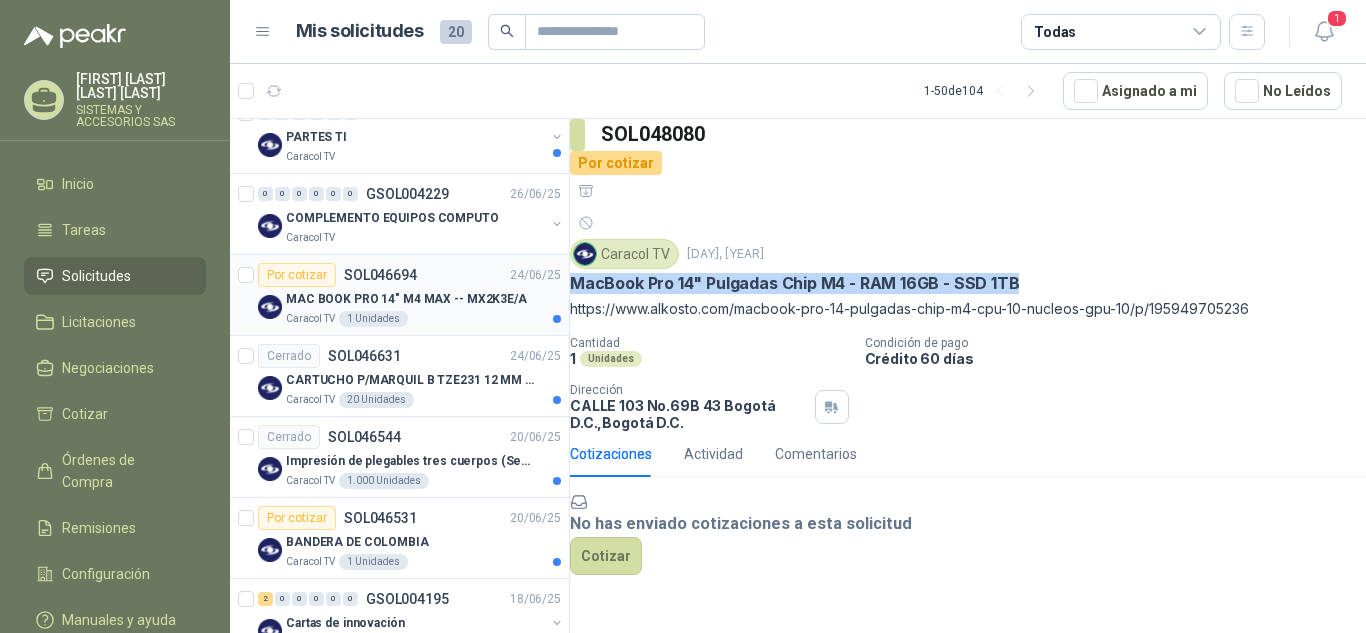 click on "Por cotizar SOL046694 [DATE]" at bounding box center [409, 275] 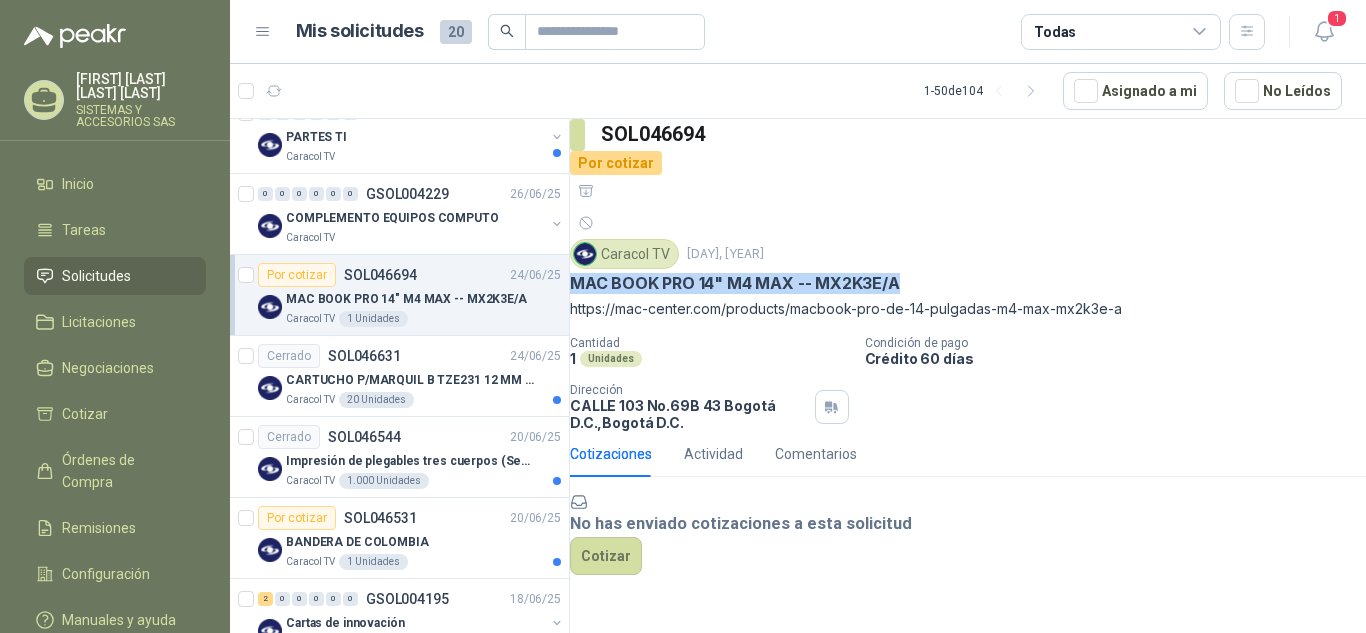 drag, startPoint x: 597, startPoint y: 222, endPoint x: 962, endPoint y: 224, distance: 365.0055 